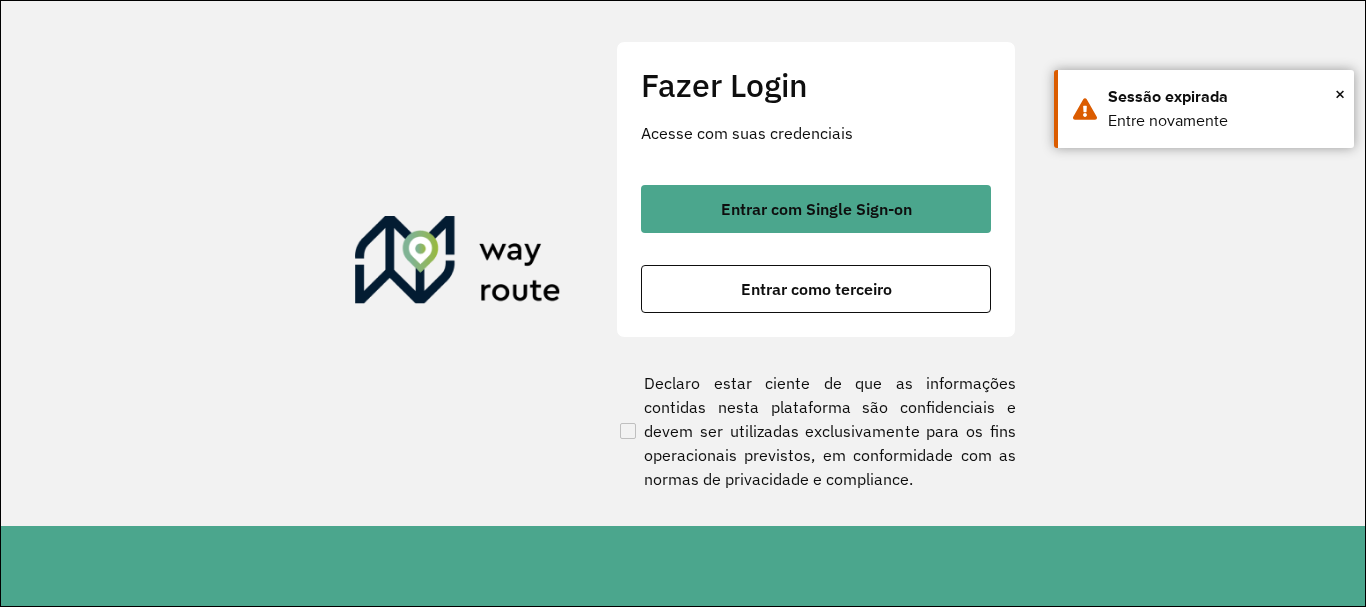 scroll, scrollTop: 0, scrollLeft: 0, axis: both 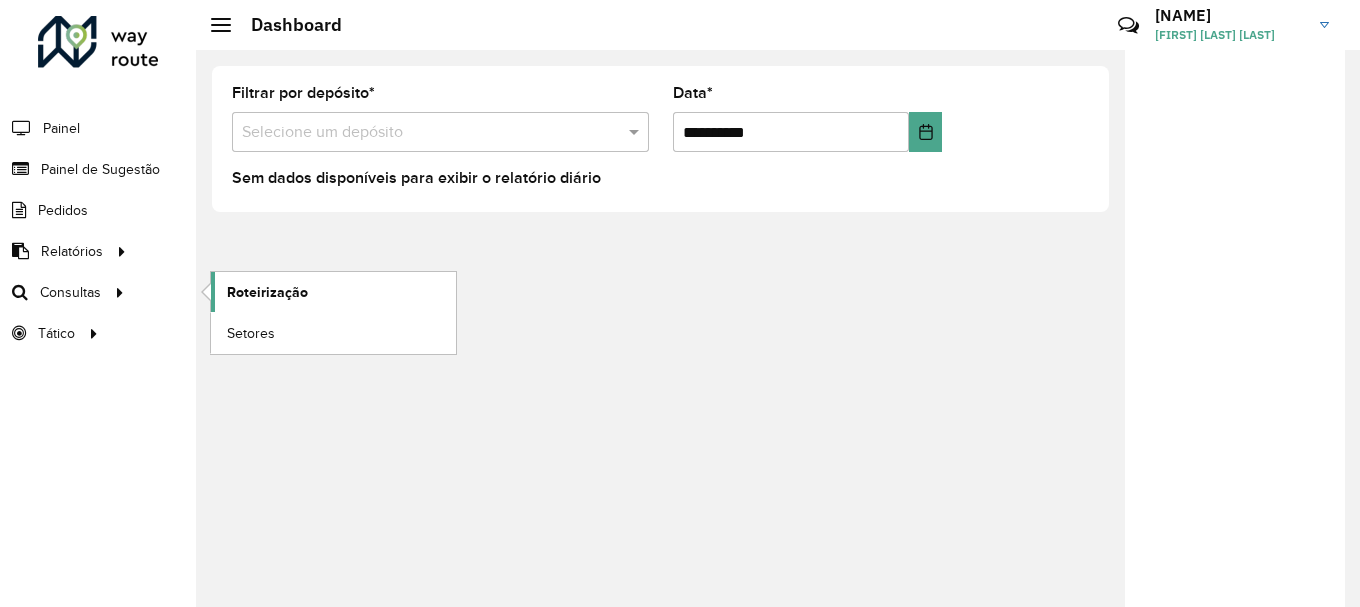 click on "Roteirização" 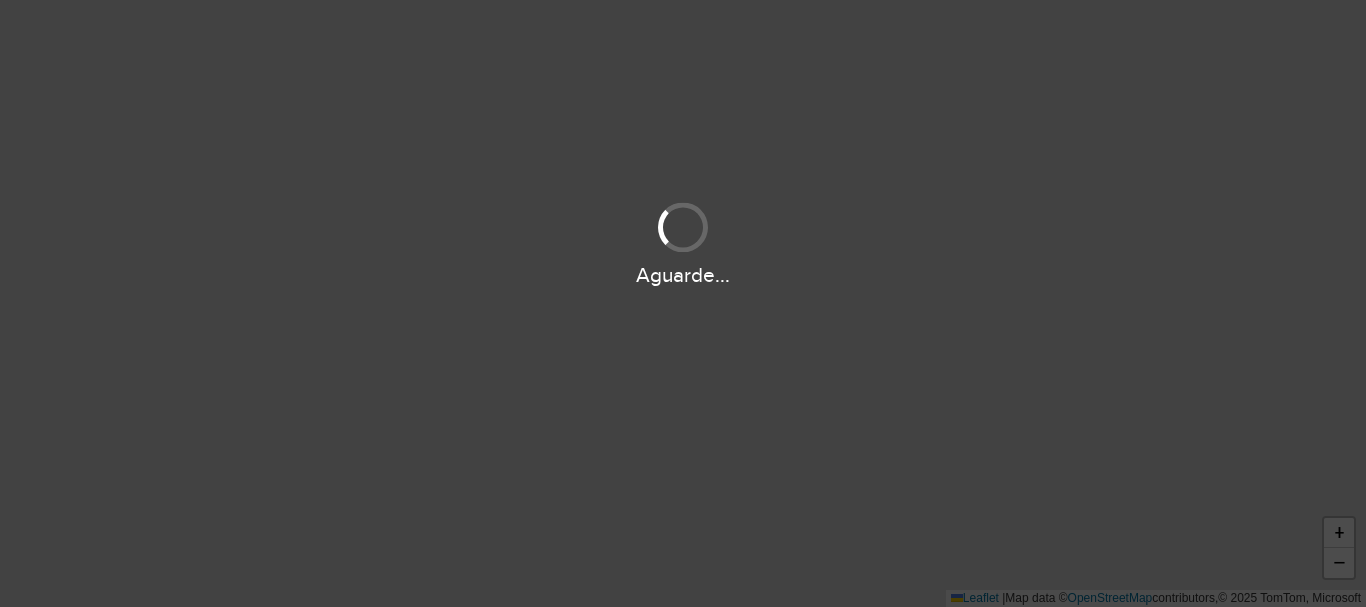 scroll, scrollTop: 0, scrollLeft: 0, axis: both 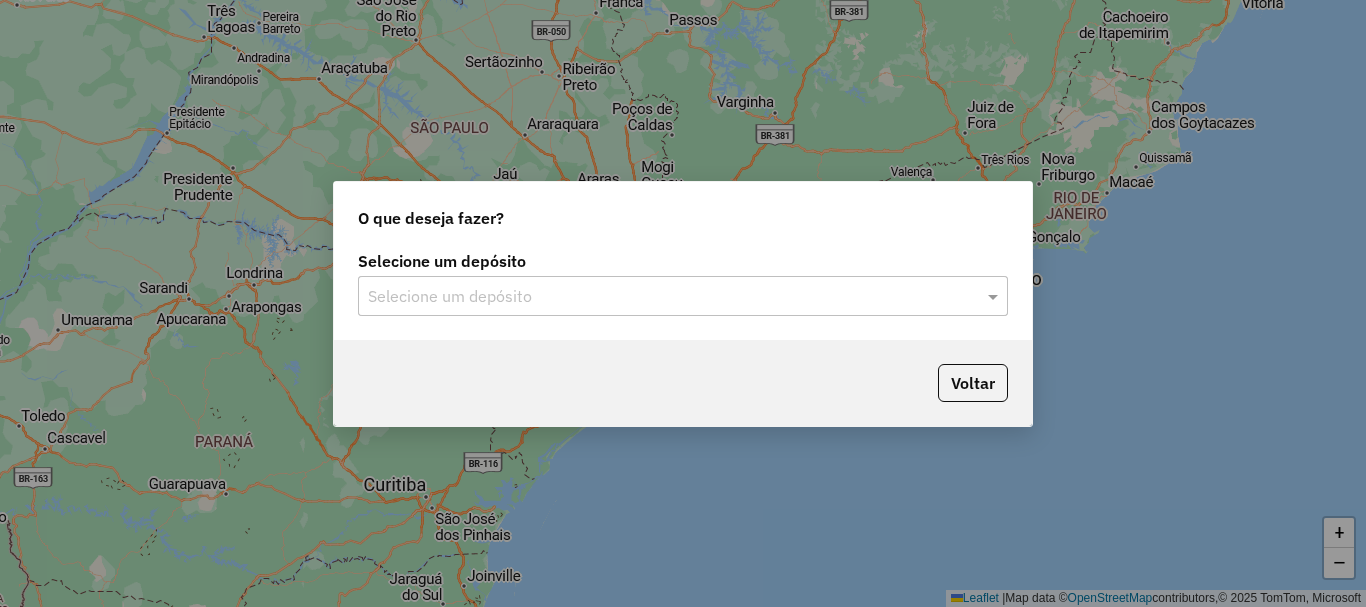 click 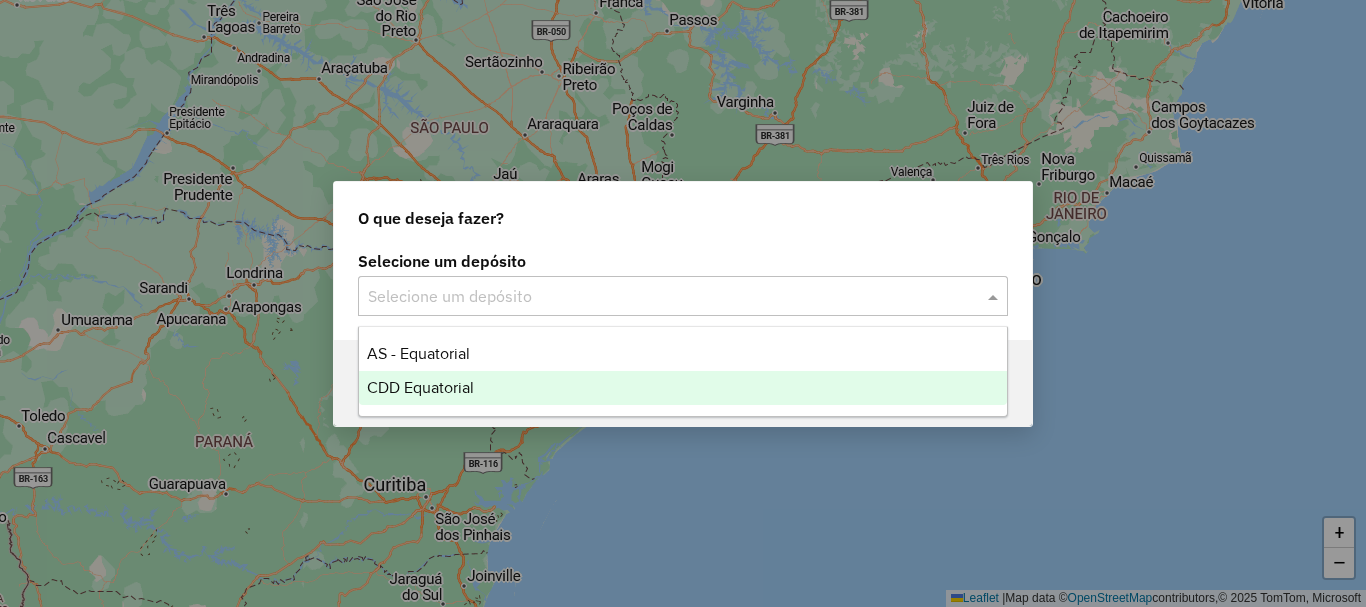 click on "CDD Equatorial" at bounding box center [420, 387] 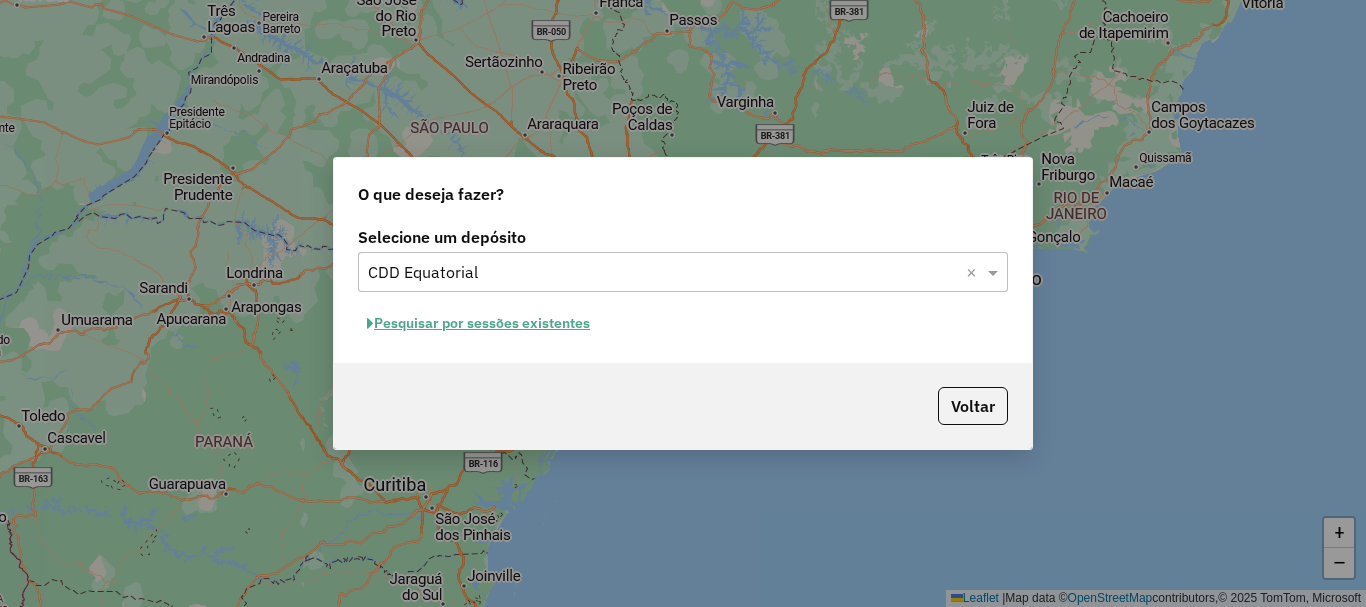 click on "Pesquisar por sessões existentes" 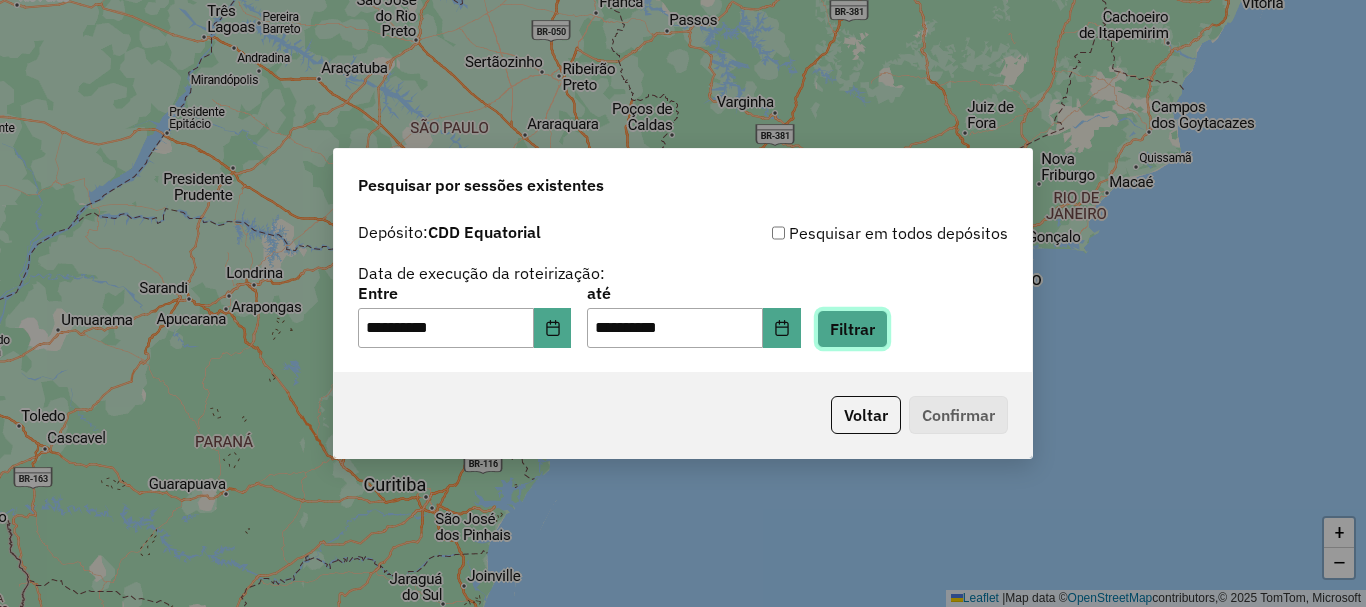 click on "Filtrar" 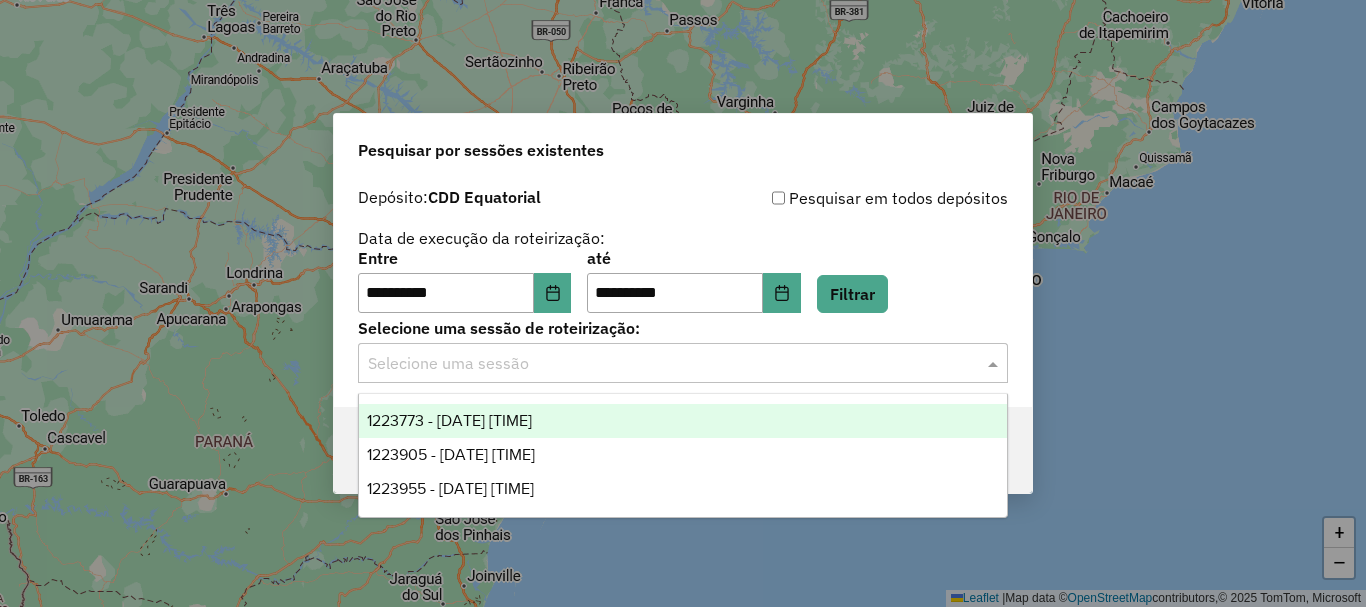 click 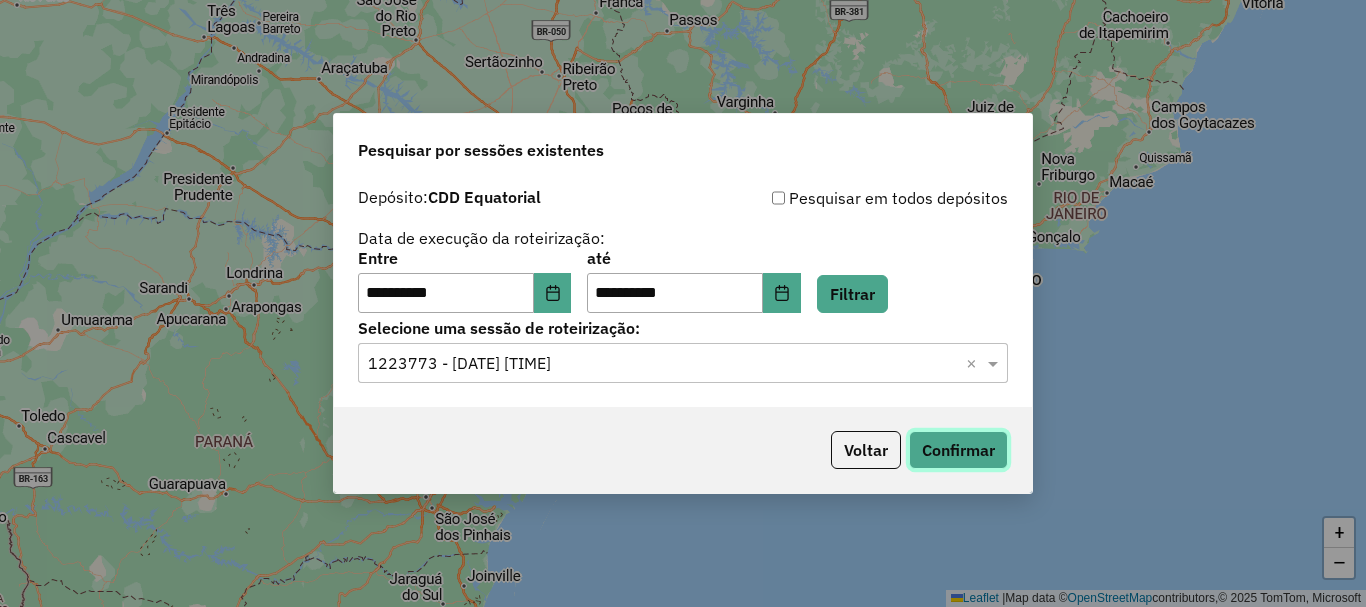 click on "Confirmar" 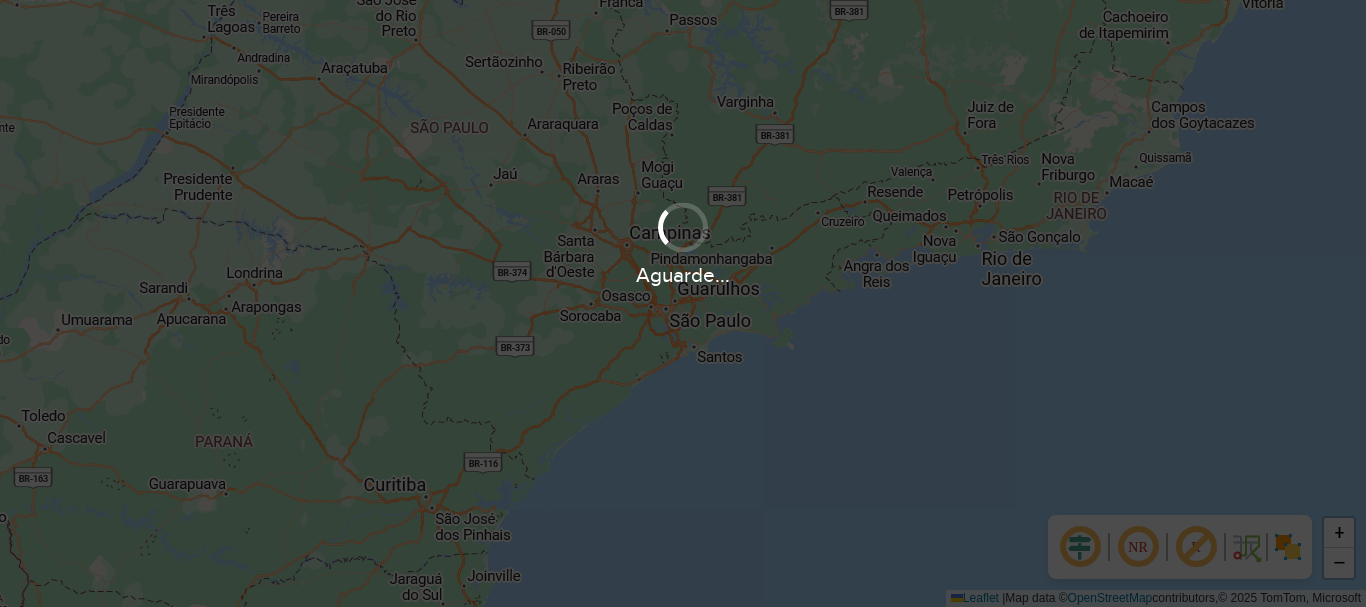 scroll, scrollTop: 0, scrollLeft: 0, axis: both 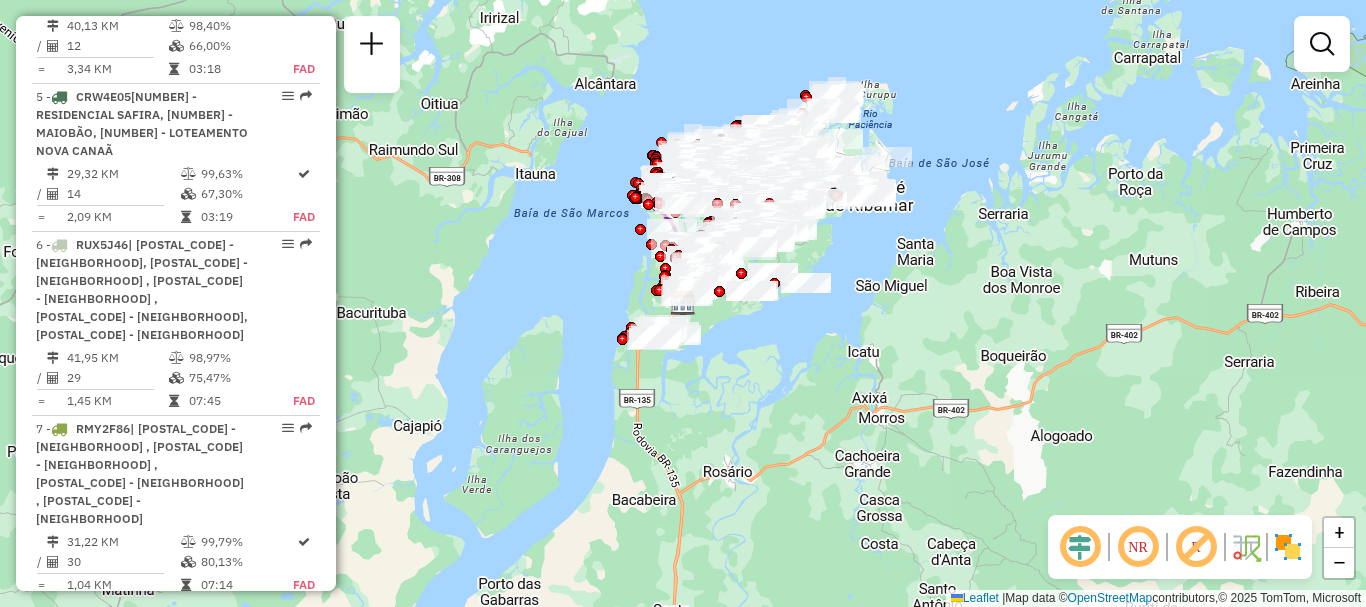 click on "RMY2F80" at bounding box center (103, 742) 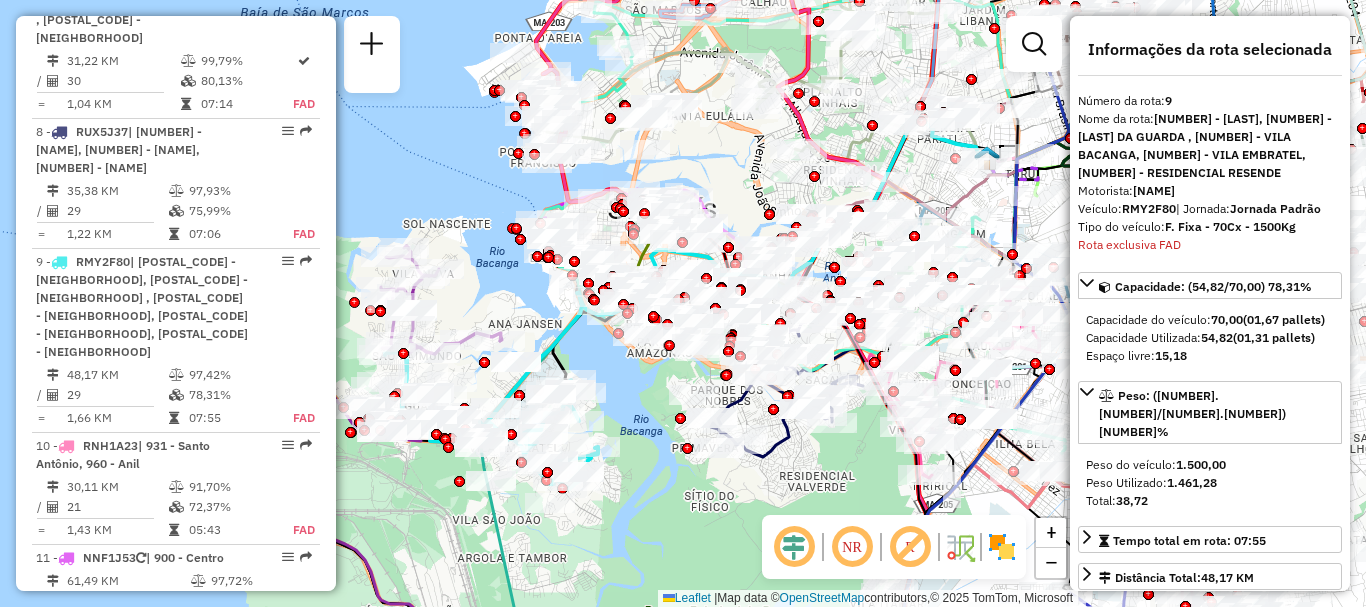 scroll, scrollTop: 1799, scrollLeft: 0, axis: vertical 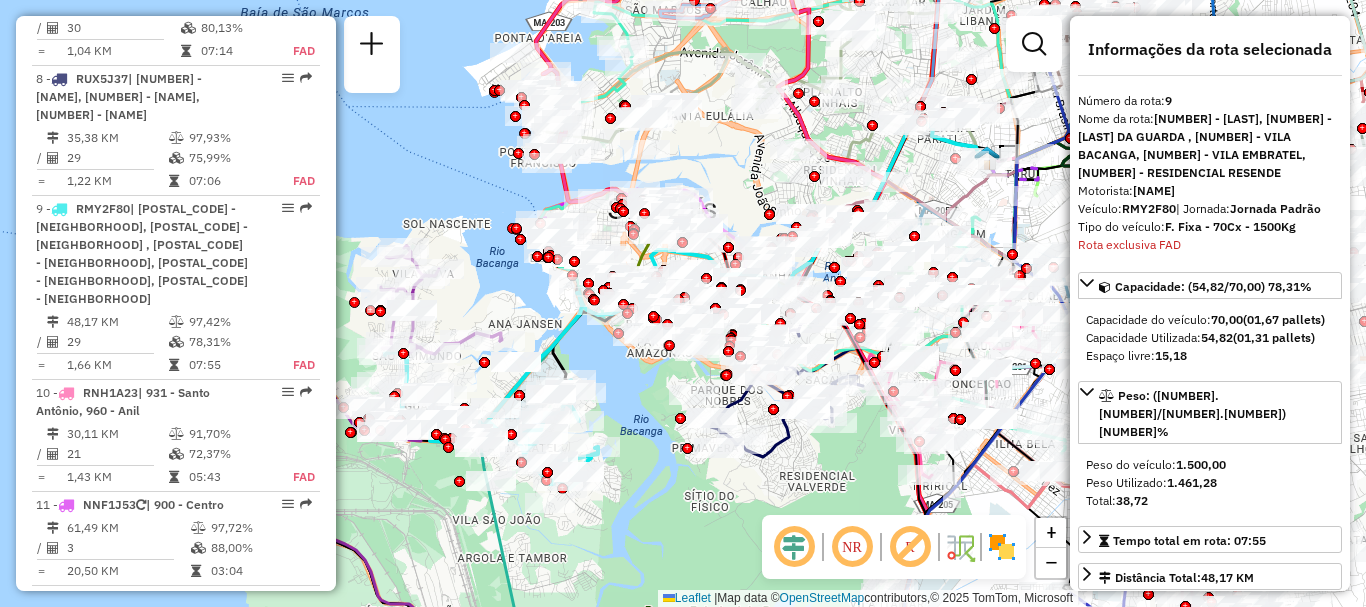 click 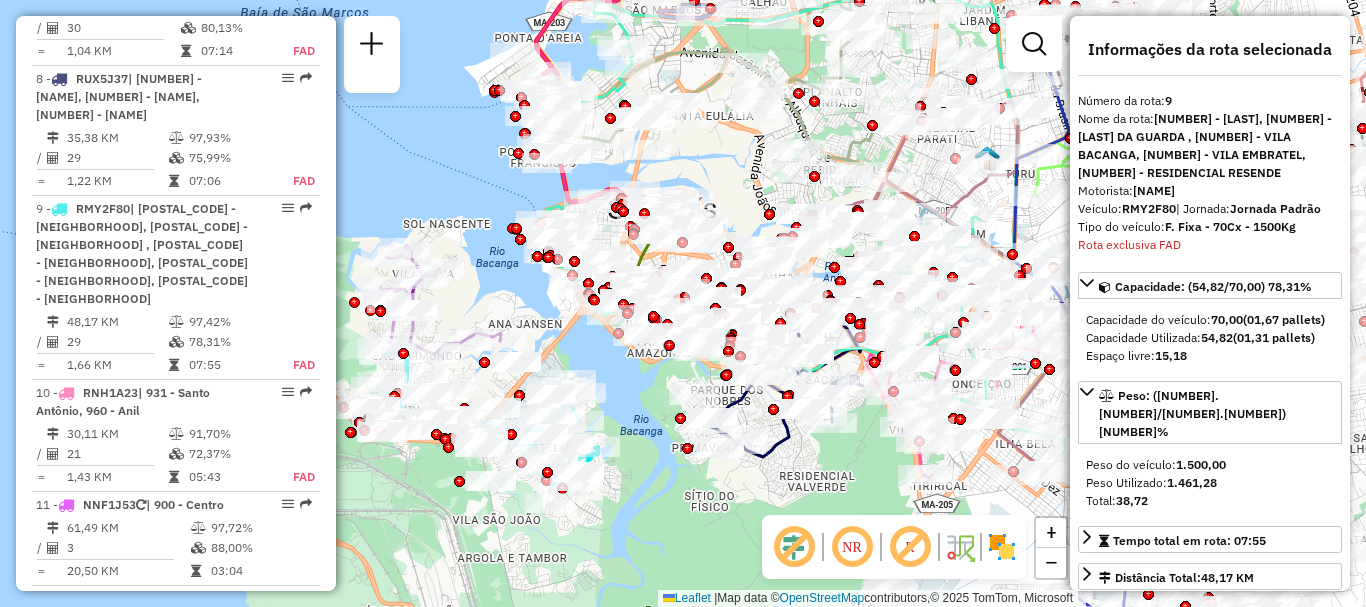 click 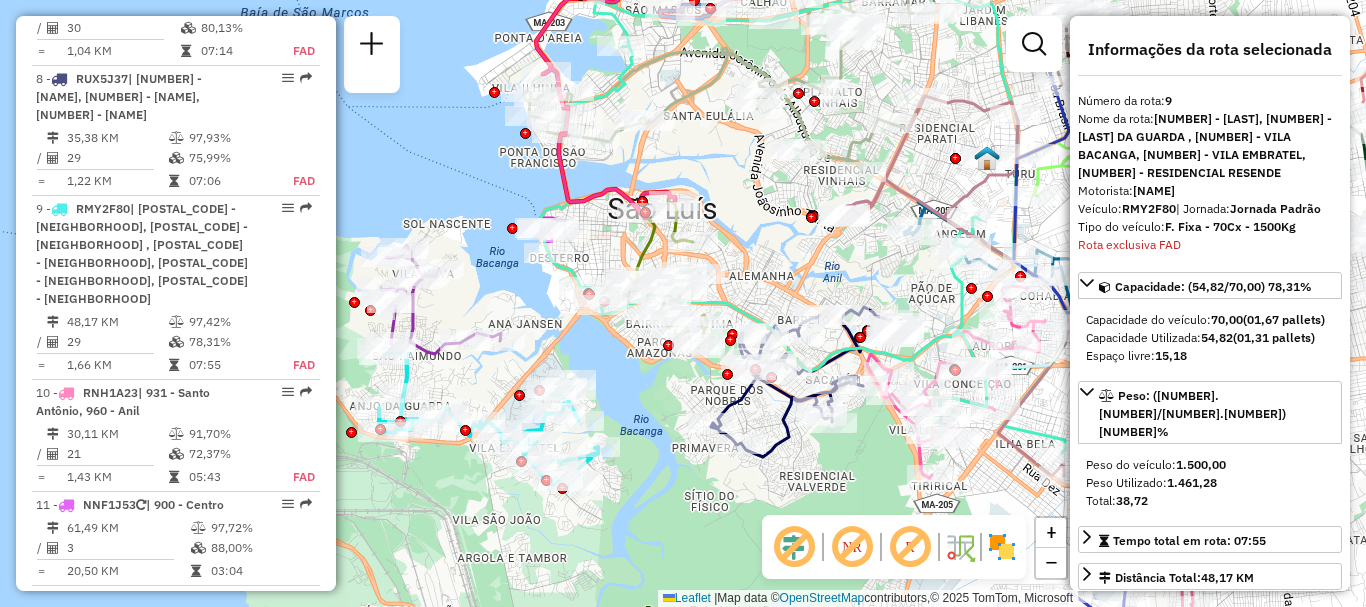 click 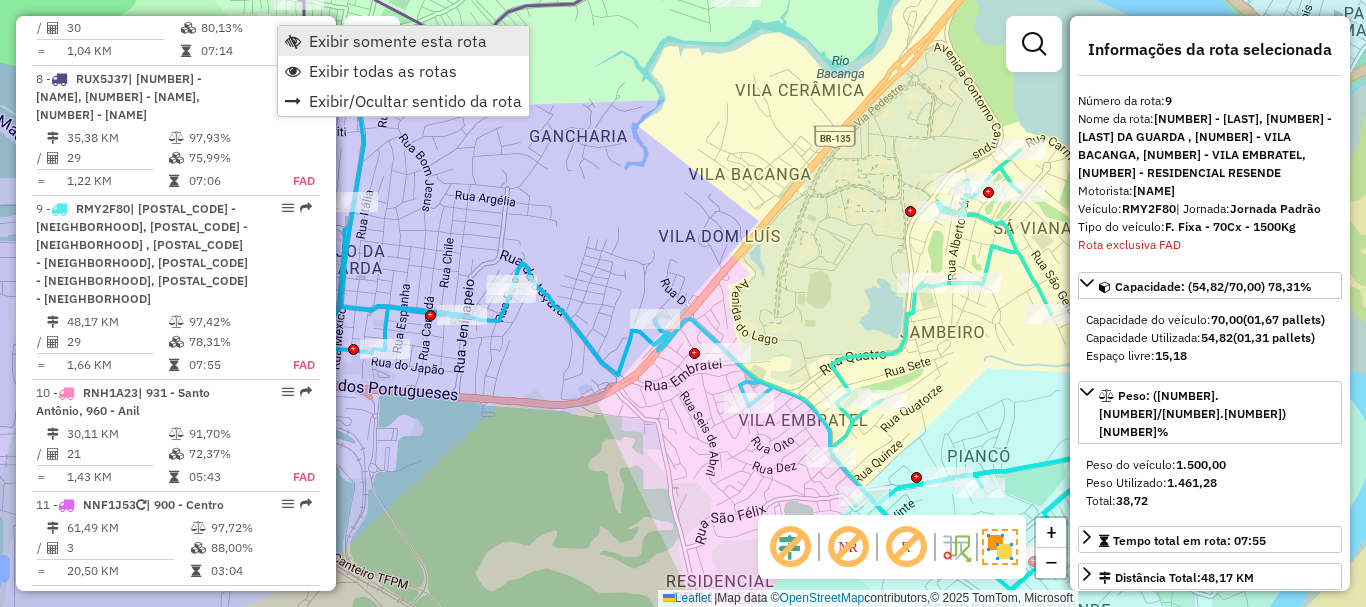 click on "Exibir somente esta rota" at bounding box center (398, 41) 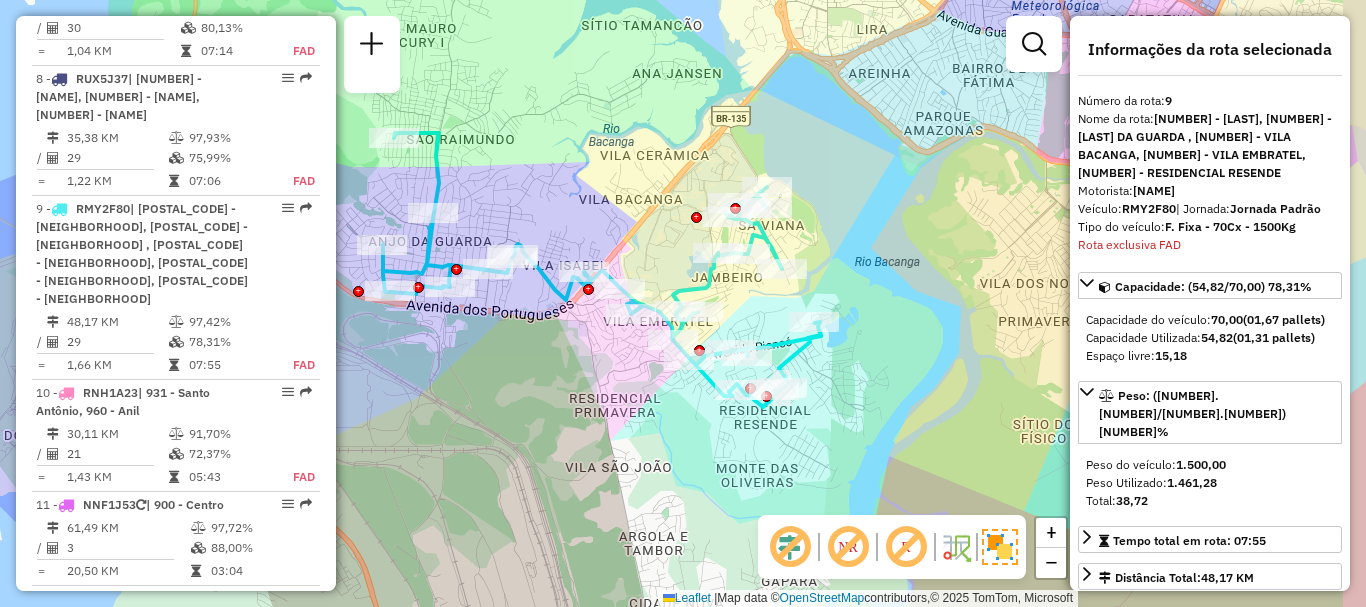 drag, startPoint x: 716, startPoint y: 400, endPoint x: 599, endPoint y: 400, distance: 117 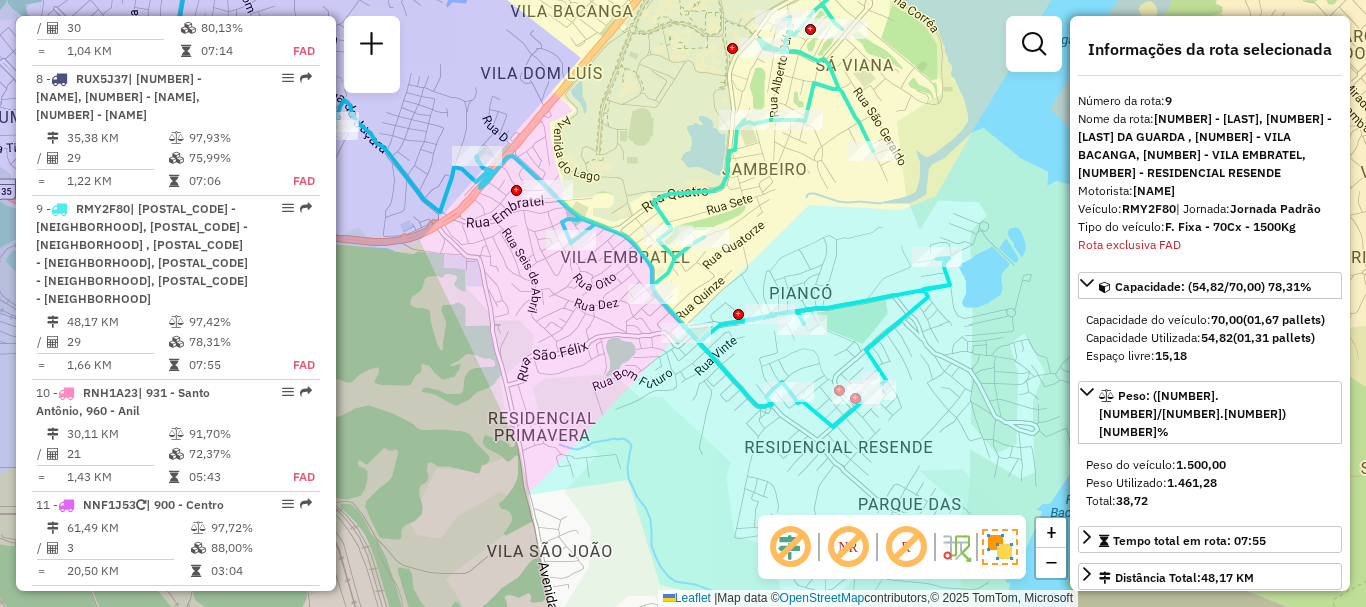 drag, startPoint x: 604, startPoint y: 446, endPoint x: 559, endPoint y: 446, distance: 45 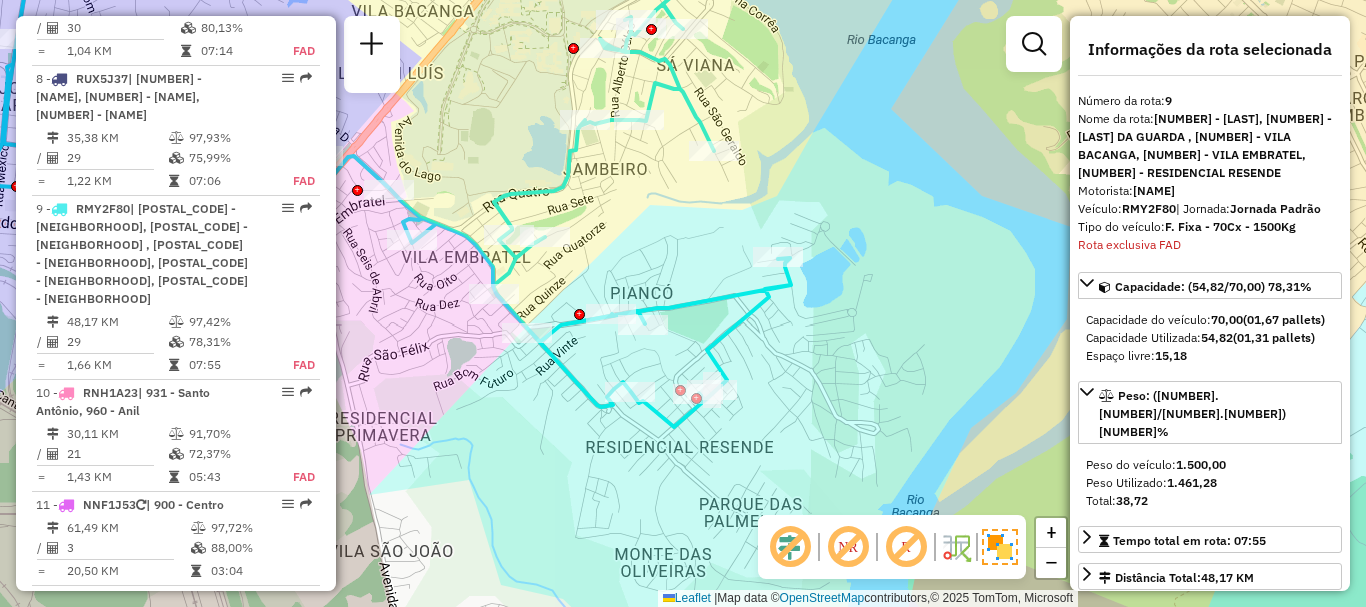 drag, startPoint x: 887, startPoint y: 352, endPoint x: 801, endPoint y: 352, distance: 86 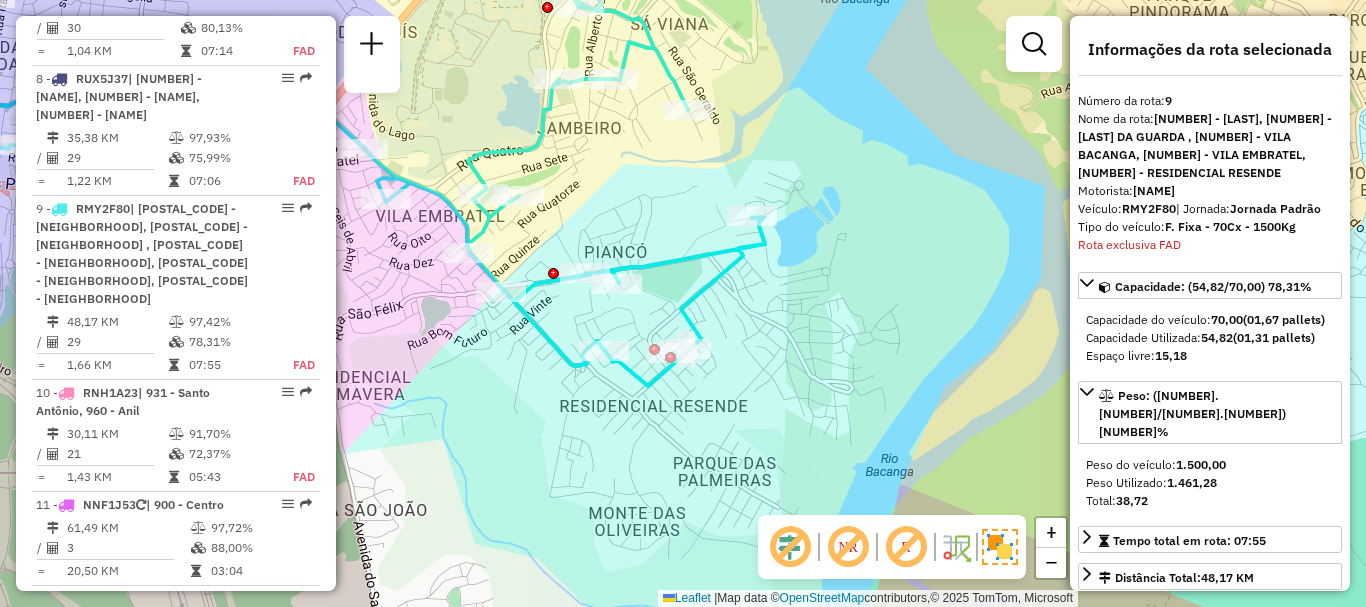 drag, startPoint x: 613, startPoint y: 456, endPoint x: 587, endPoint y: 415, distance: 48.548943 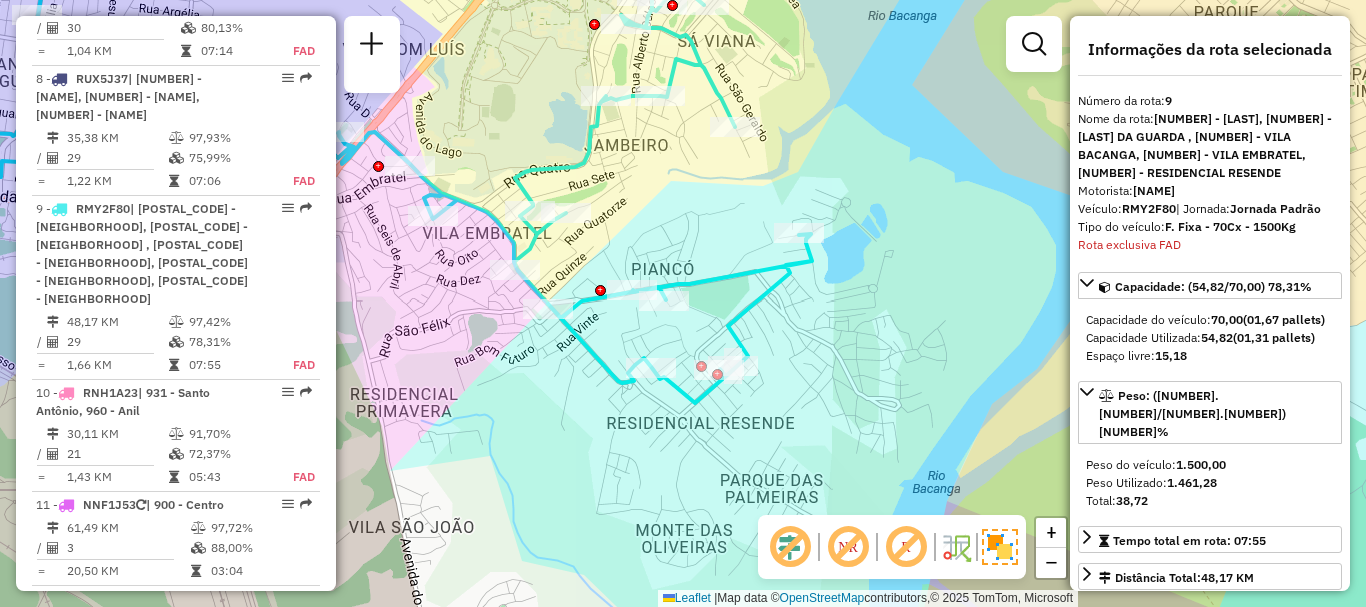 drag, startPoint x: 542, startPoint y: 384, endPoint x: 591, endPoint y: 401, distance: 51.86521 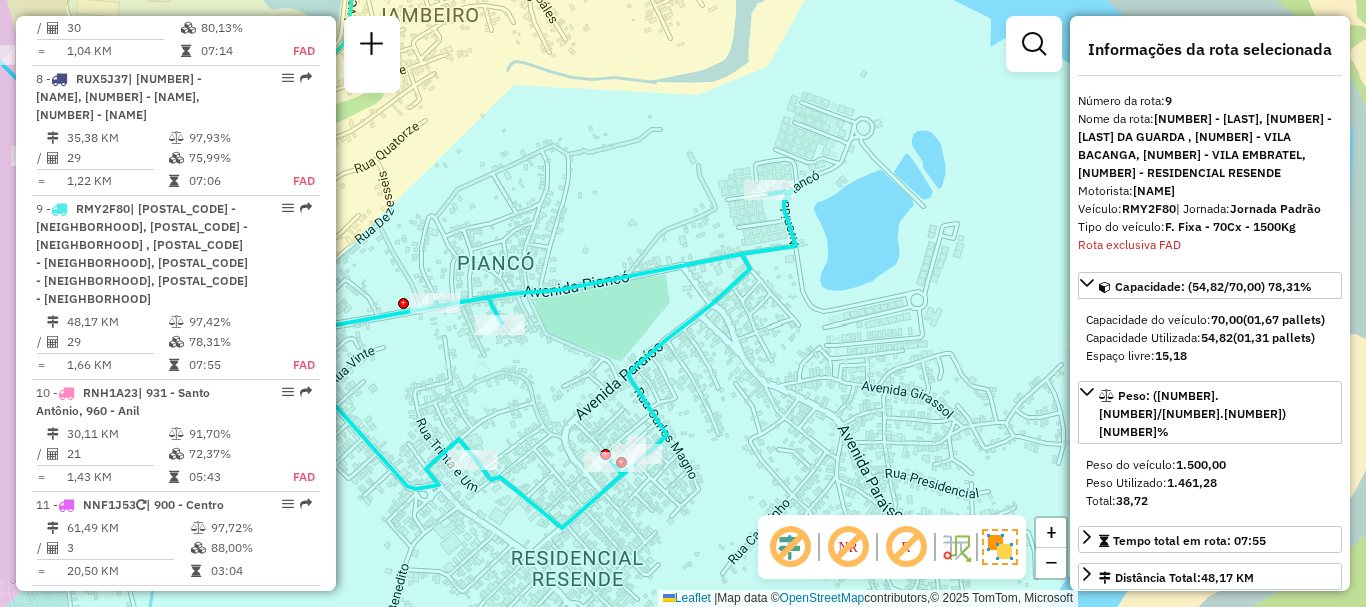drag, startPoint x: 719, startPoint y: 357, endPoint x: 898, endPoint y: 341, distance: 179.71365 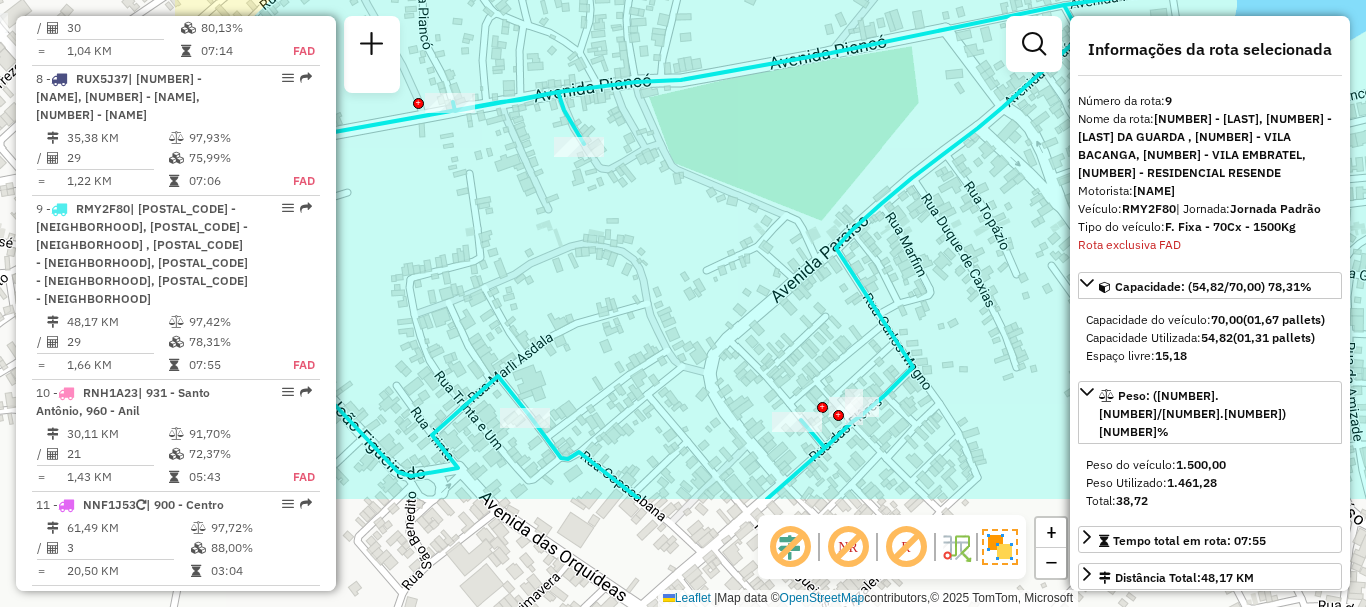 drag, startPoint x: 789, startPoint y: 392, endPoint x: 1035, endPoint y: 262, distance: 278.2373 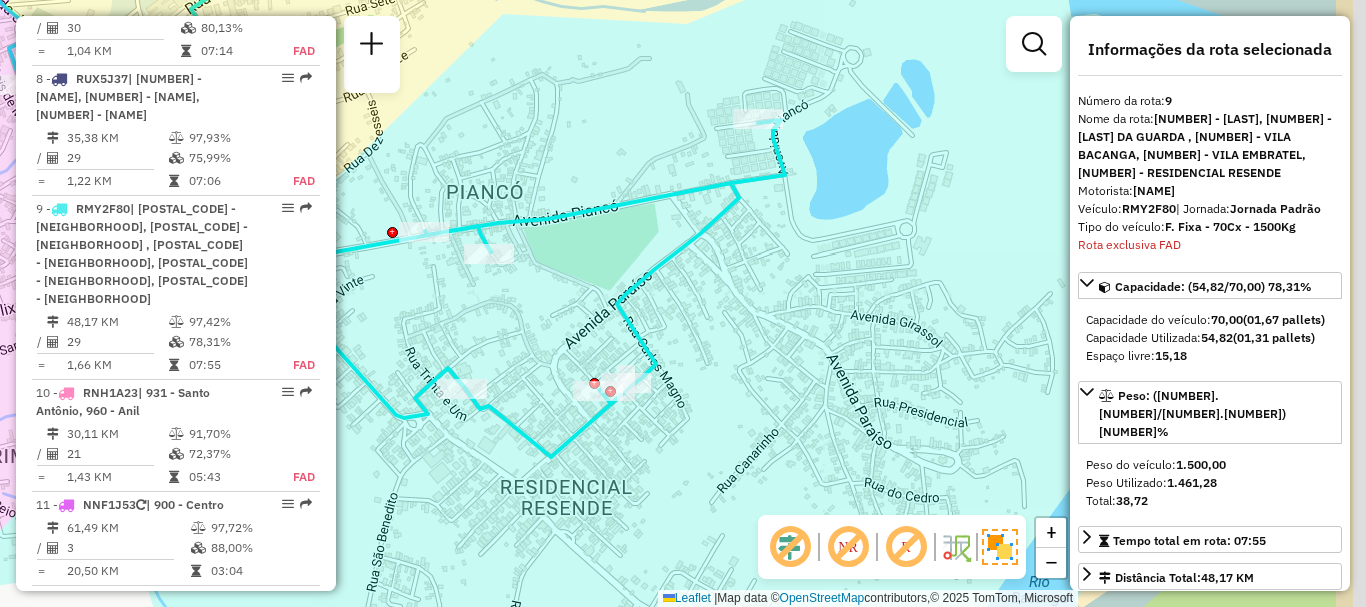 drag, startPoint x: 546, startPoint y: 268, endPoint x: 379, endPoint y: 291, distance: 168.57639 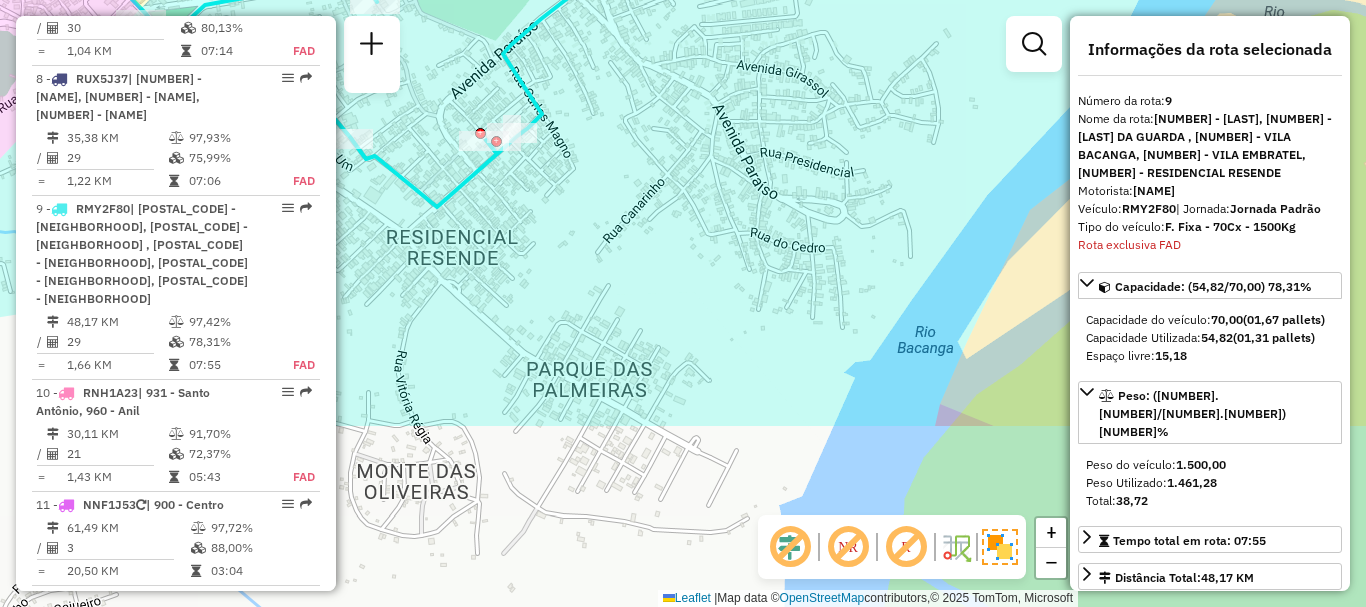 drag, startPoint x: 736, startPoint y: 420, endPoint x: 645, endPoint y: 179, distance: 257.60822 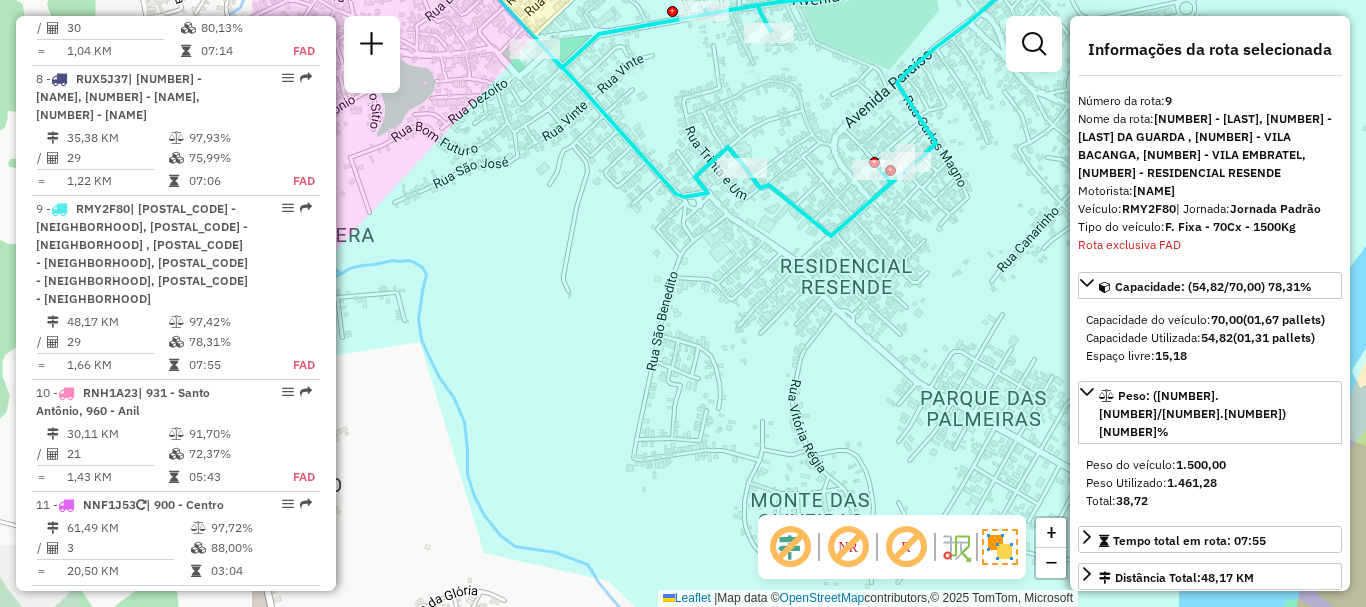 drag, startPoint x: 533, startPoint y: 338, endPoint x: 927, endPoint y: 367, distance: 395.06583 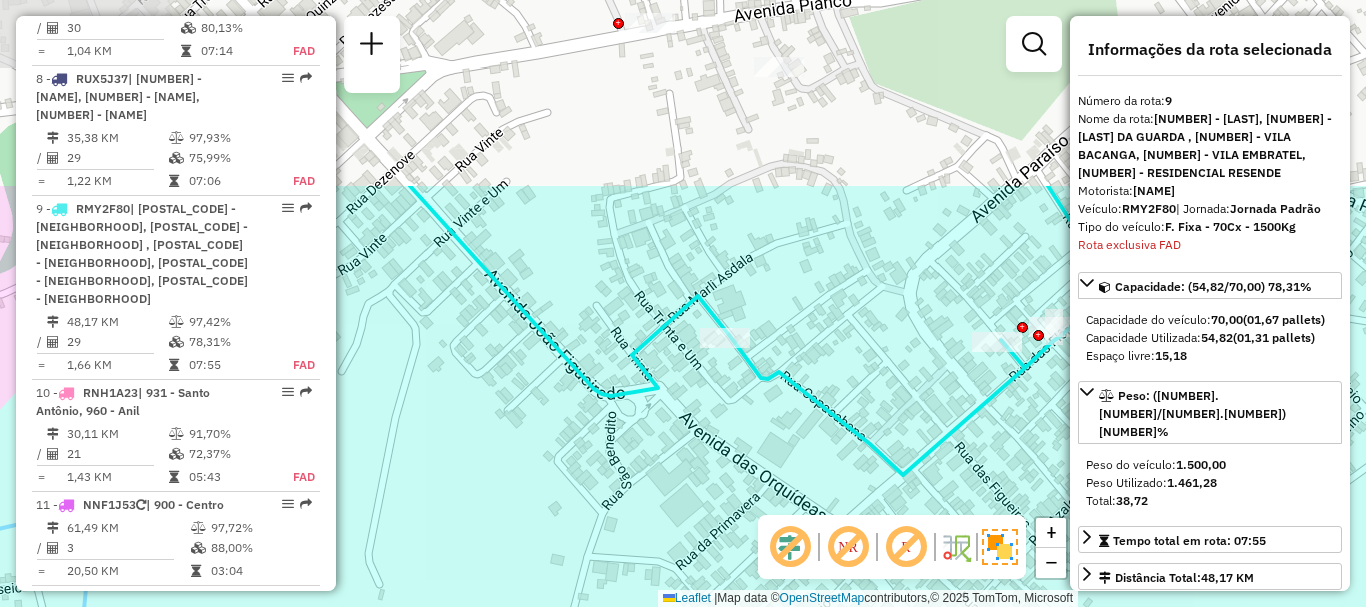 drag, startPoint x: 636, startPoint y: 269, endPoint x: 640, endPoint y: 516, distance: 247.03238 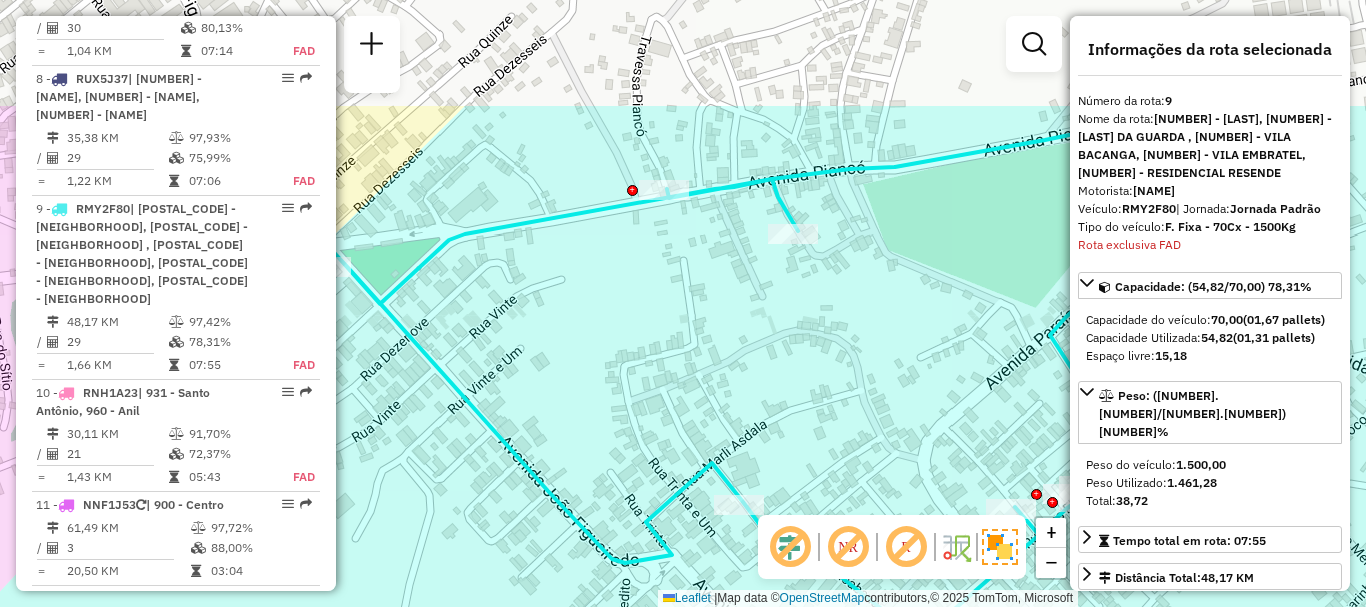 drag, startPoint x: 558, startPoint y: 237, endPoint x: 572, endPoint y: 404, distance: 167.5858 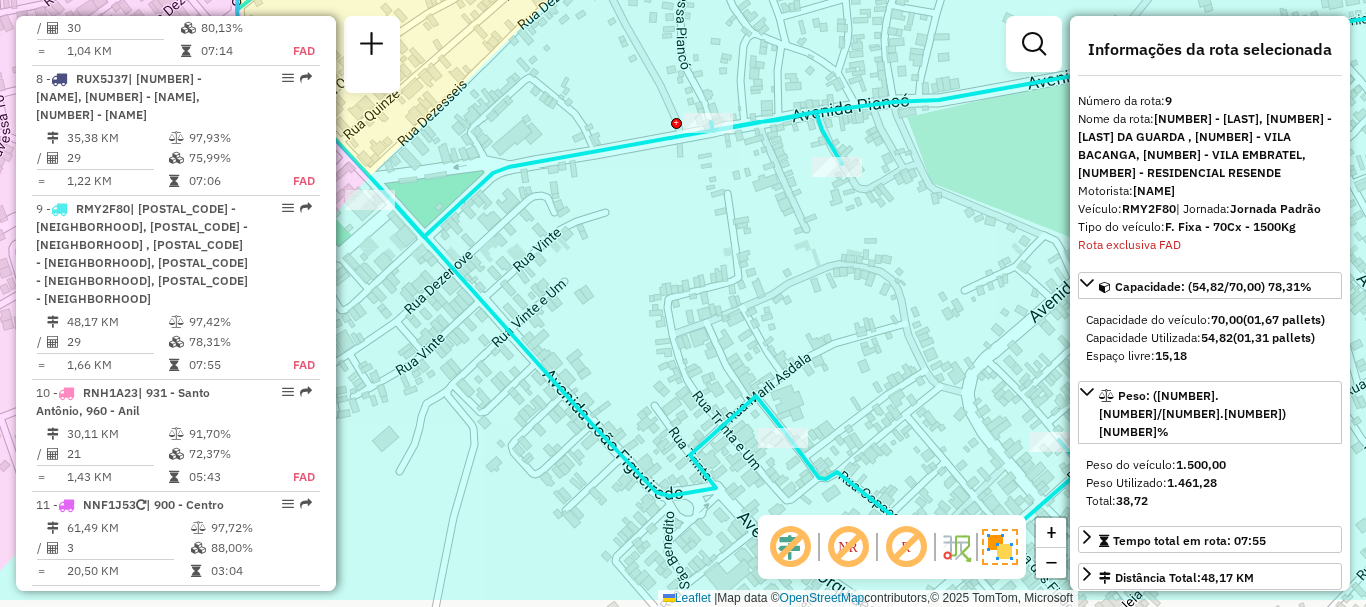 drag, startPoint x: 492, startPoint y: 295, endPoint x: 535, endPoint y: 229, distance: 78.77182 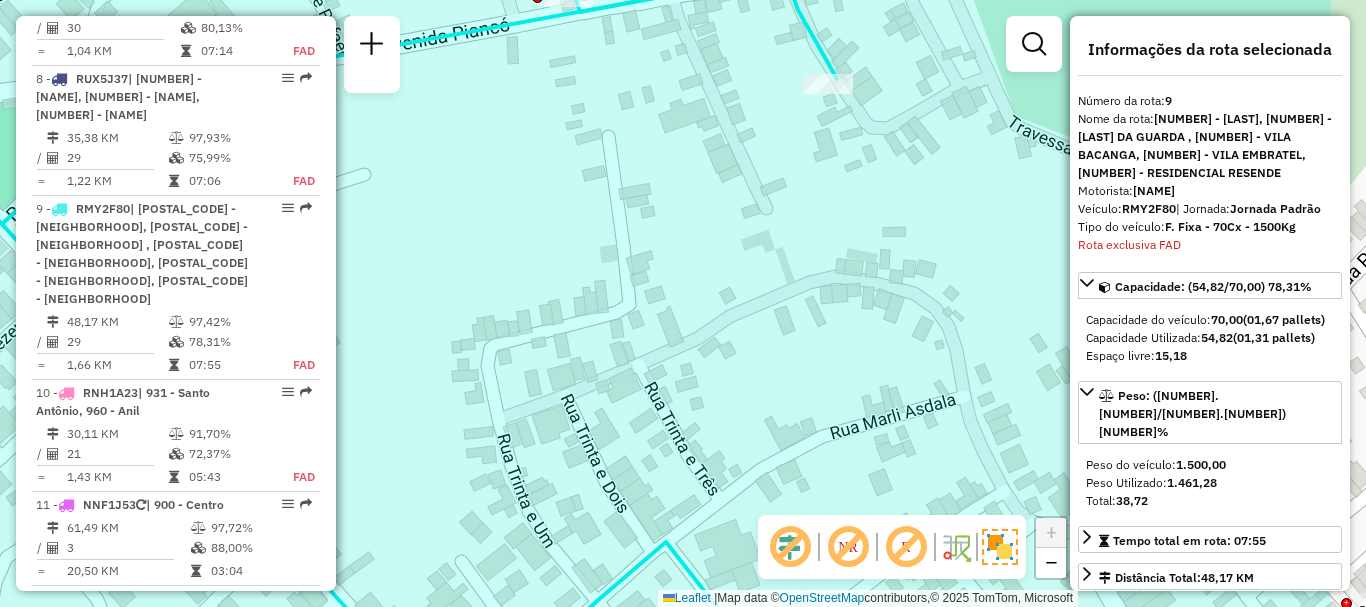 drag, startPoint x: 614, startPoint y: 314, endPoint x: 443, endPoint y: 342, distance: 173.27724 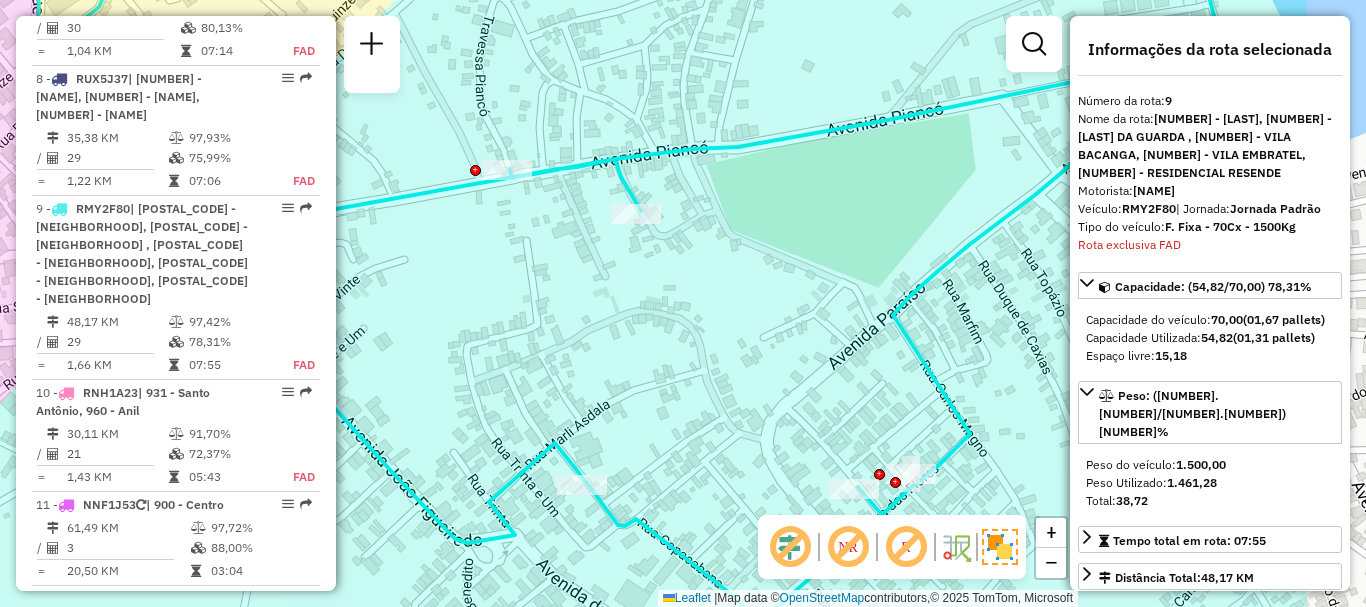 drag, startPoint x: 813, startPoint y: 344, endPoint x: 617, endPoint y: 344, distance: 196 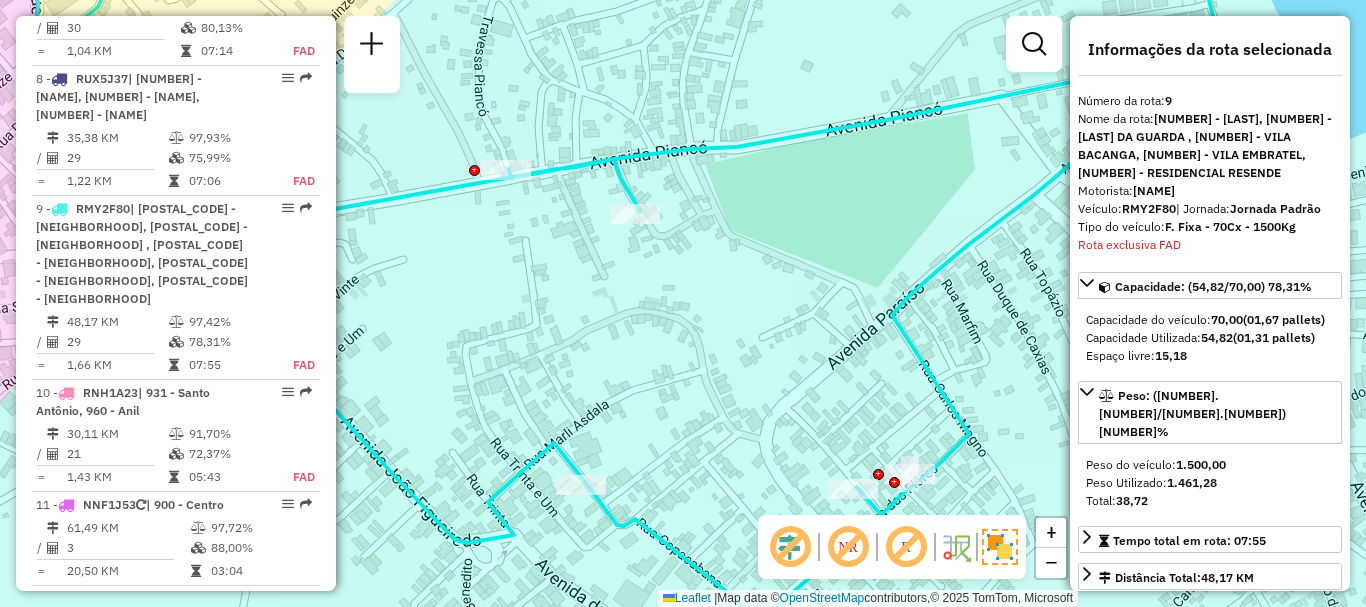 click on "Janela de atendimento Grade de atendimento Capacidade Transportadoras Veículos Cliente Pedidos  Rotas Selecione os dias de semana para filtrar as janelas de atendimento  Seg   Ter   Qua   Qui   Sex   Sáb   Dom  Informe o período da janela de atendimento: De: Até:  Filtrar exatamente a janela do cliente  Considerar janela de atendimento padrão  Selecione os dias de semana para filtrar as grades de atendimento  Seg   Ter   Qua   Qui   Sex   Sáb   Dom   Considerar clientes sem dia de atendimento cadastrado  Clientes fora do dia de atendimento selecionado Filtrar as atividades entre os valores definidos abaixo:  Peso mínimo:   Peso máximo:   Cubagem mínima:   Cubagem máxima:   De:   Até:  Filtrar as atividades entre o tempo de atendimento definido abaixo:  De:   Até:   Considerar capacidade total dos clientes não roteirizados Transportadora: Selecione um ou mais itens Tipo de veículo: Selecione um ou mais itens Veículo: Selecione um ou mais itens Motorista: Selecione um ou mais itens Nome: Rótulo:" 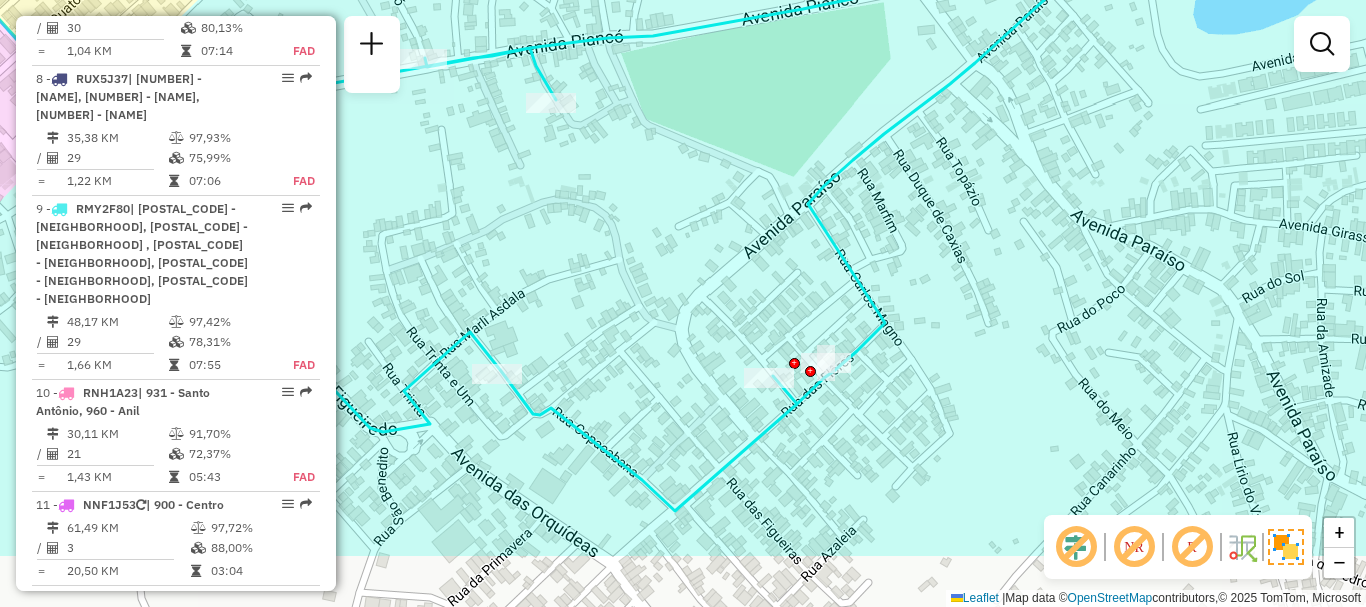 drag, startPoint x: 773, startPoint y: 371, endPoint x: 689, endPoint y: 260, distance: 139.2013 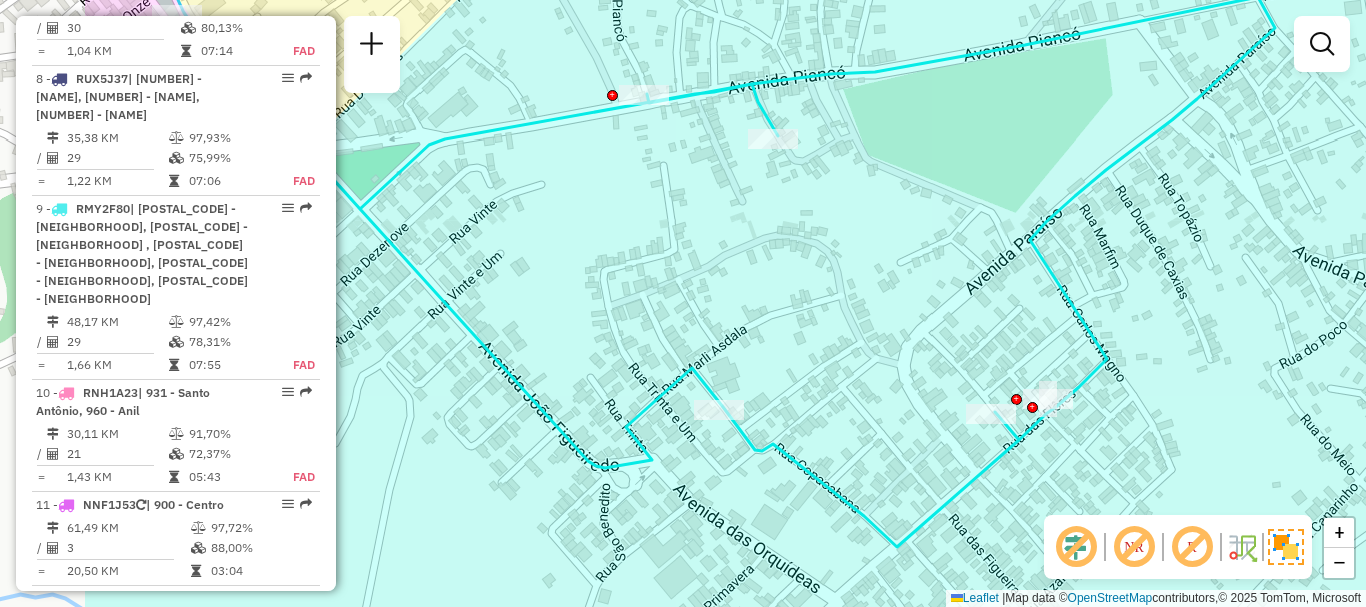 drag, startPoint x: 516, startPoint y: 282, endPoint x: 742, endPoint y: 318, distance: 228.84929 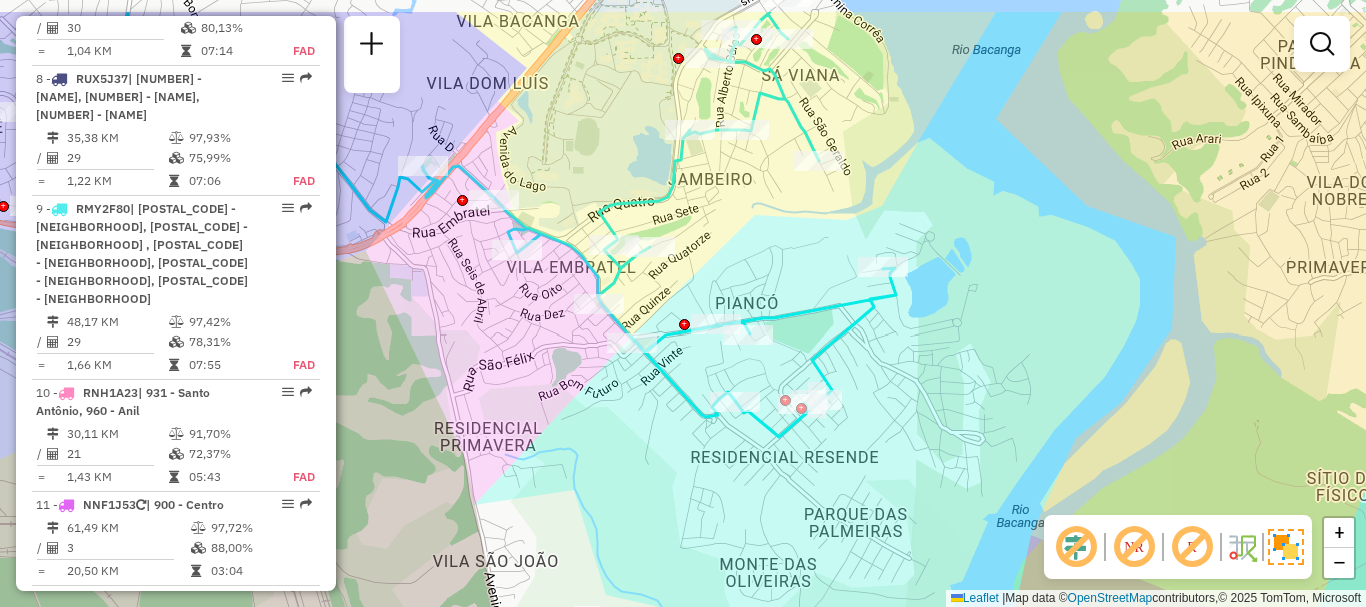 drag, startPoint x: 743, startPoint y: 289, endPoint x: 750, endPoint y: 362, distance: 73.33485 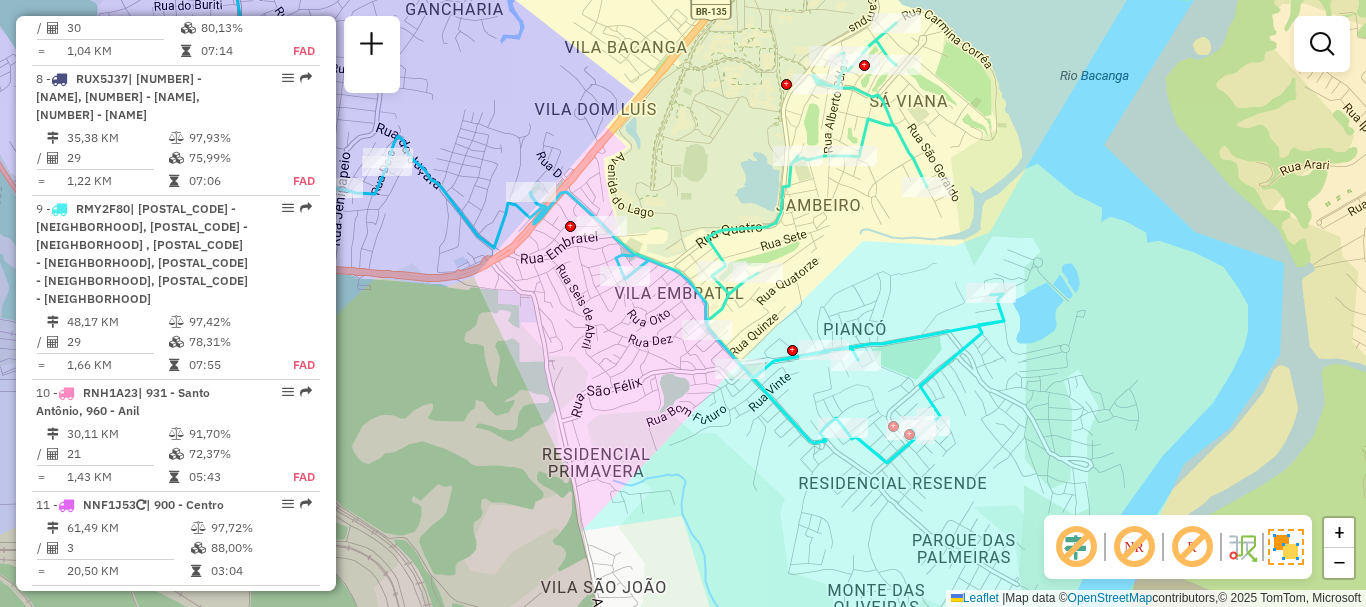 drag, startPoint x: 578, startPoint y: 468, endPoint x: 686, endPoint y: 494, distance: 111.085556 